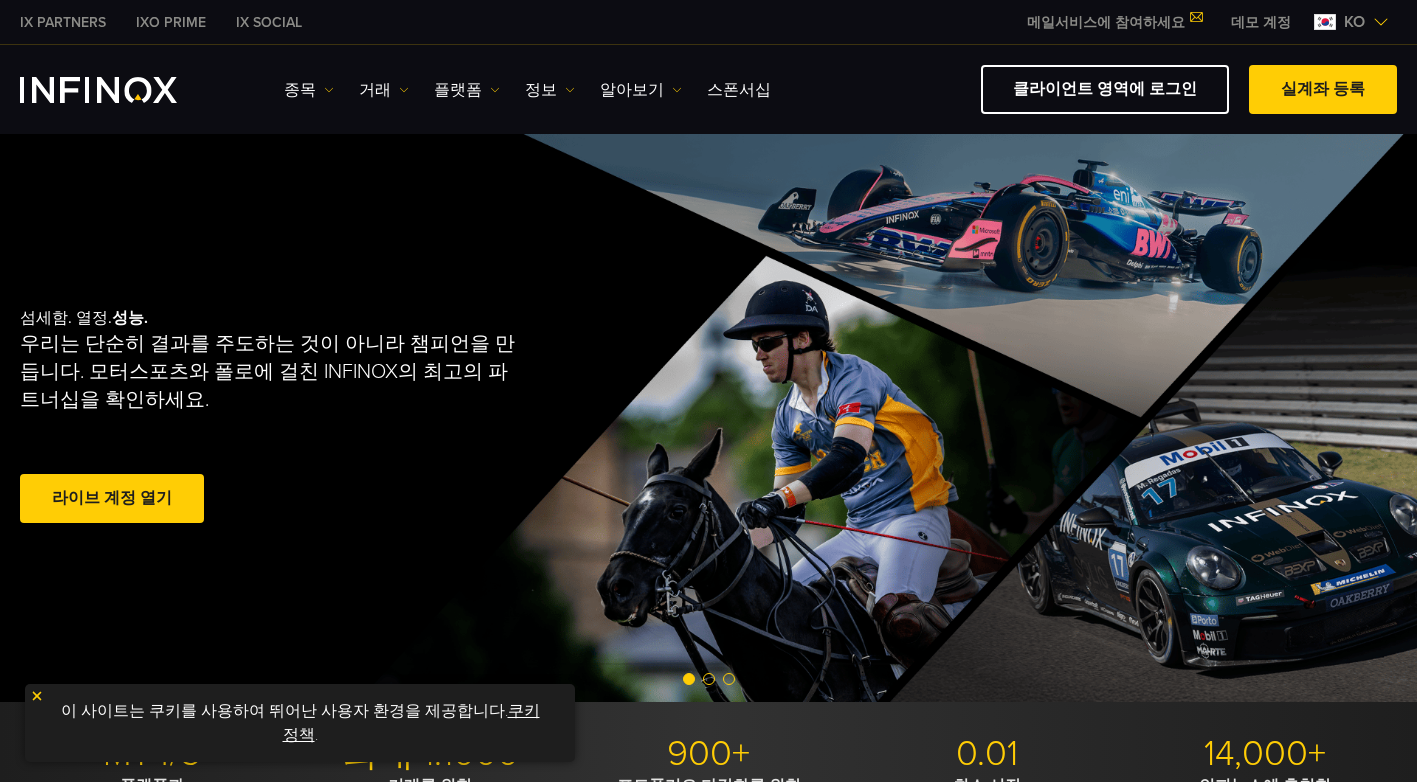 scroll, scrollTop: 0, scrollLeft: 0, axis: both 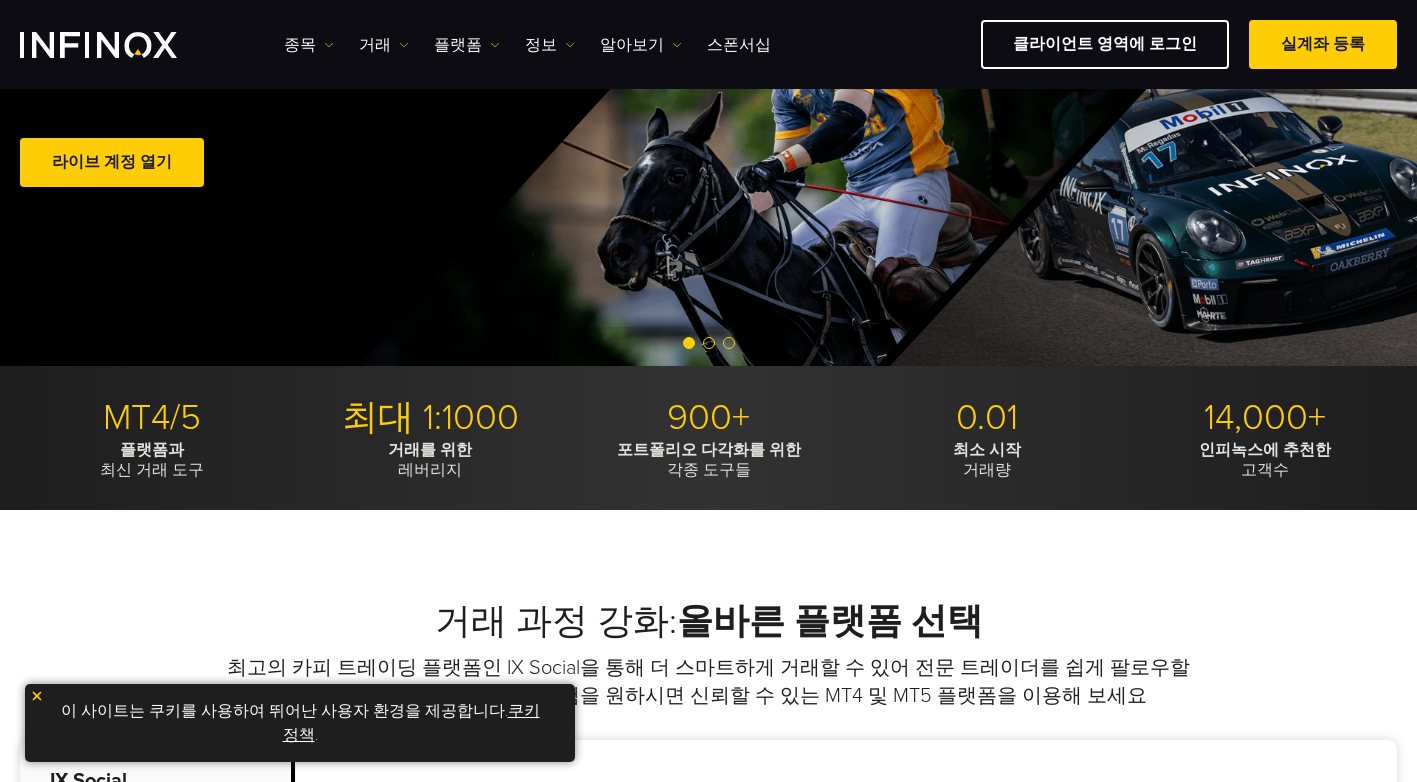 click at bounding box center (37, 696) 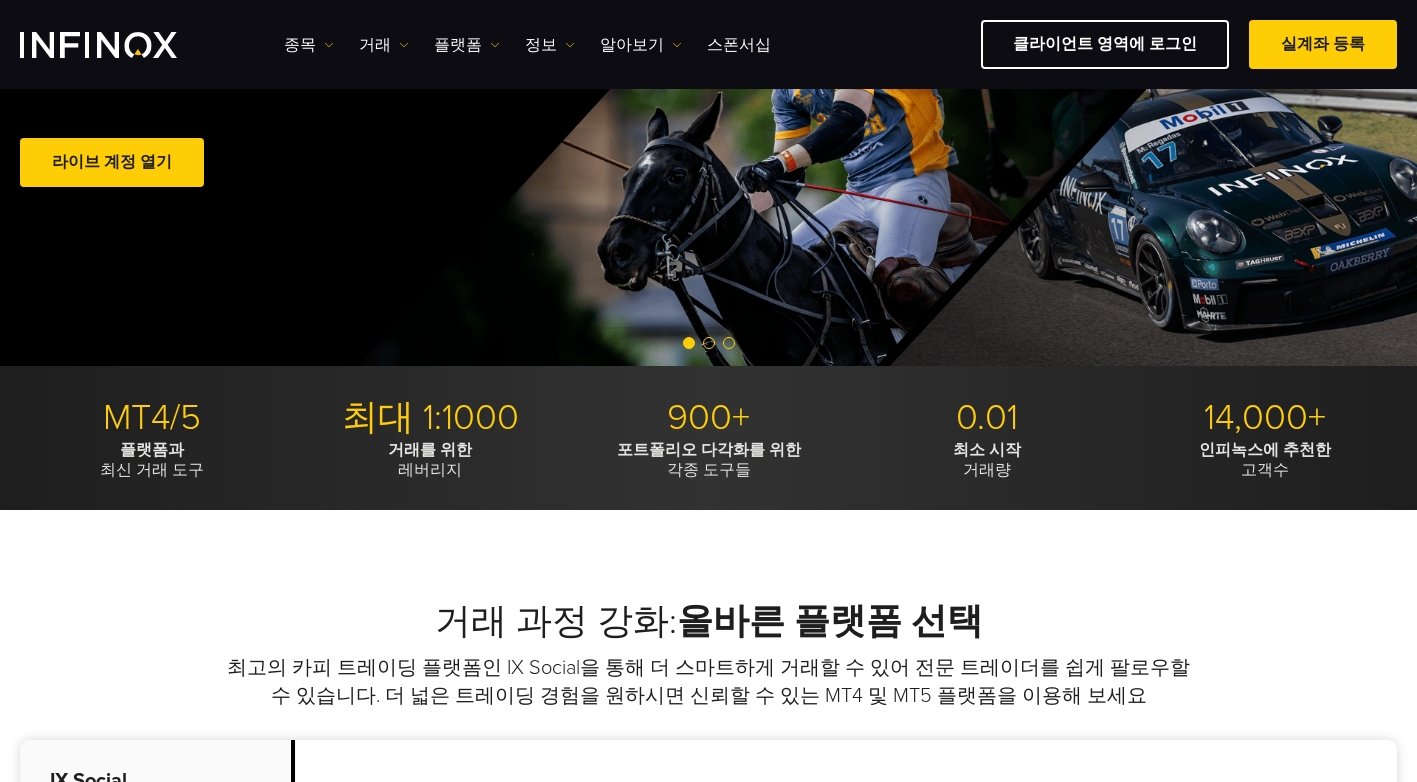 scroll, scrollTop: 0, scrollLeft: 0, axis: both 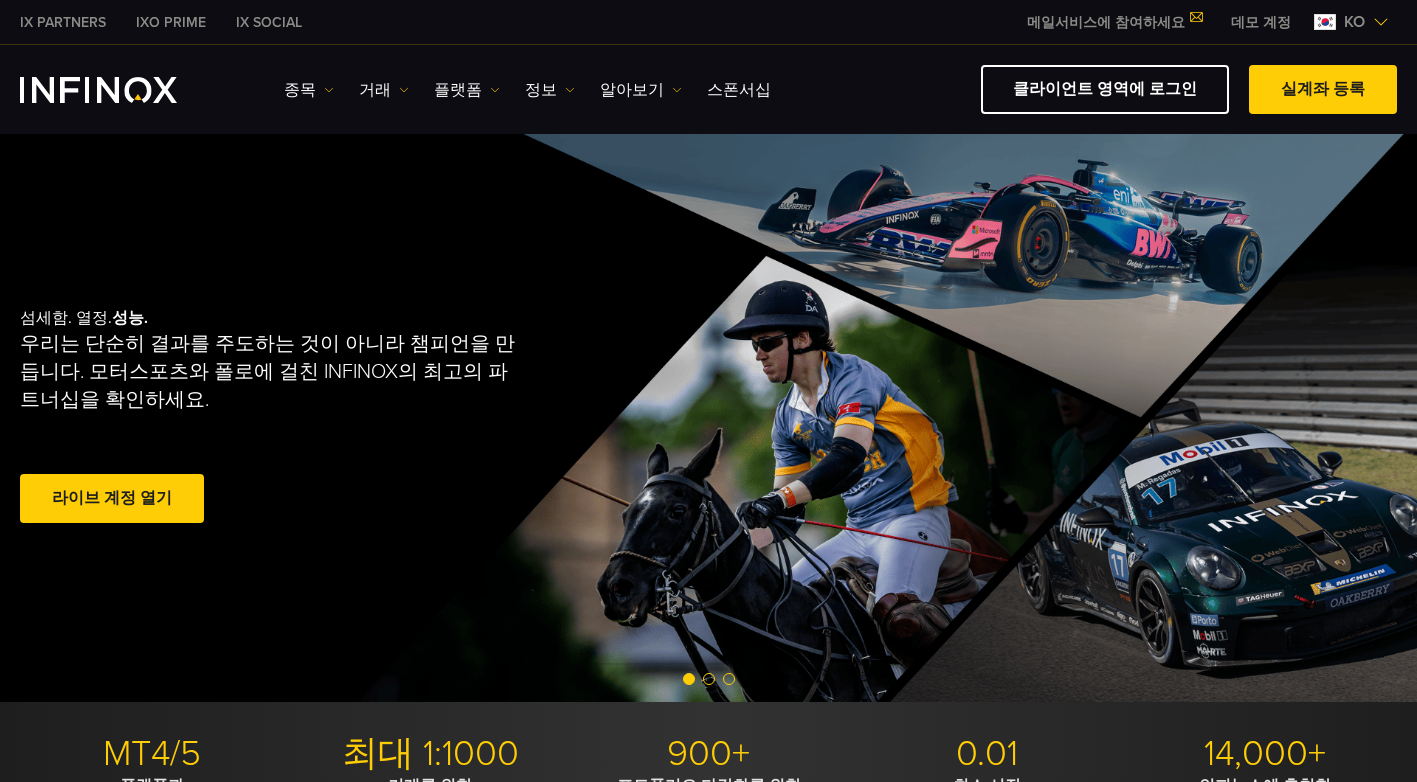 click on "섬세함. 열정. 성능. 우리는 단순히 결과를 주도하는 것이 아니라 챔피언을 만듭니다. 모터스포츠와 폴로에 걸친 INFINOX의 최고의 파트너십을 확인하세요. 라이브 계정 열기" at bounding box center (708, 418) 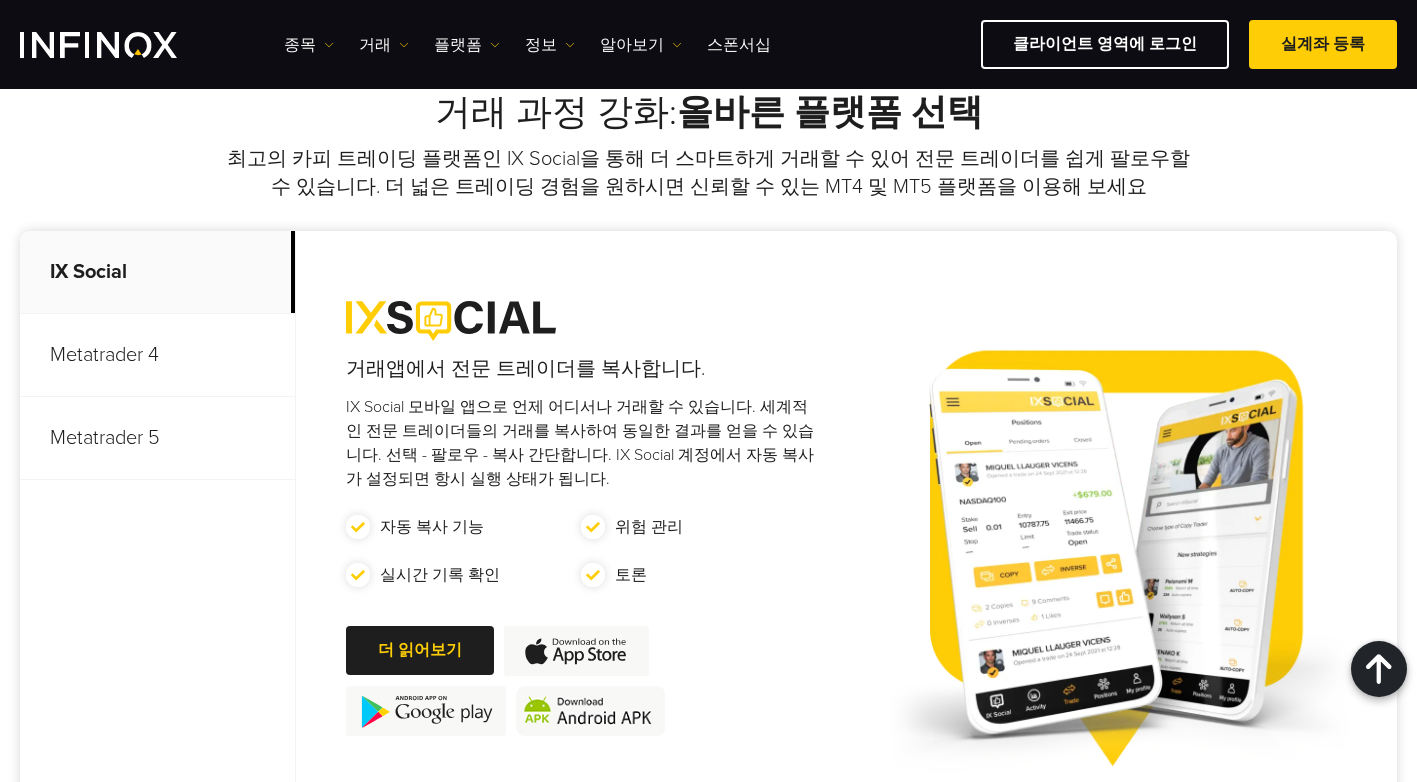 scroll, scrollTop: 400, scrollLeft: 0, axis: vertical 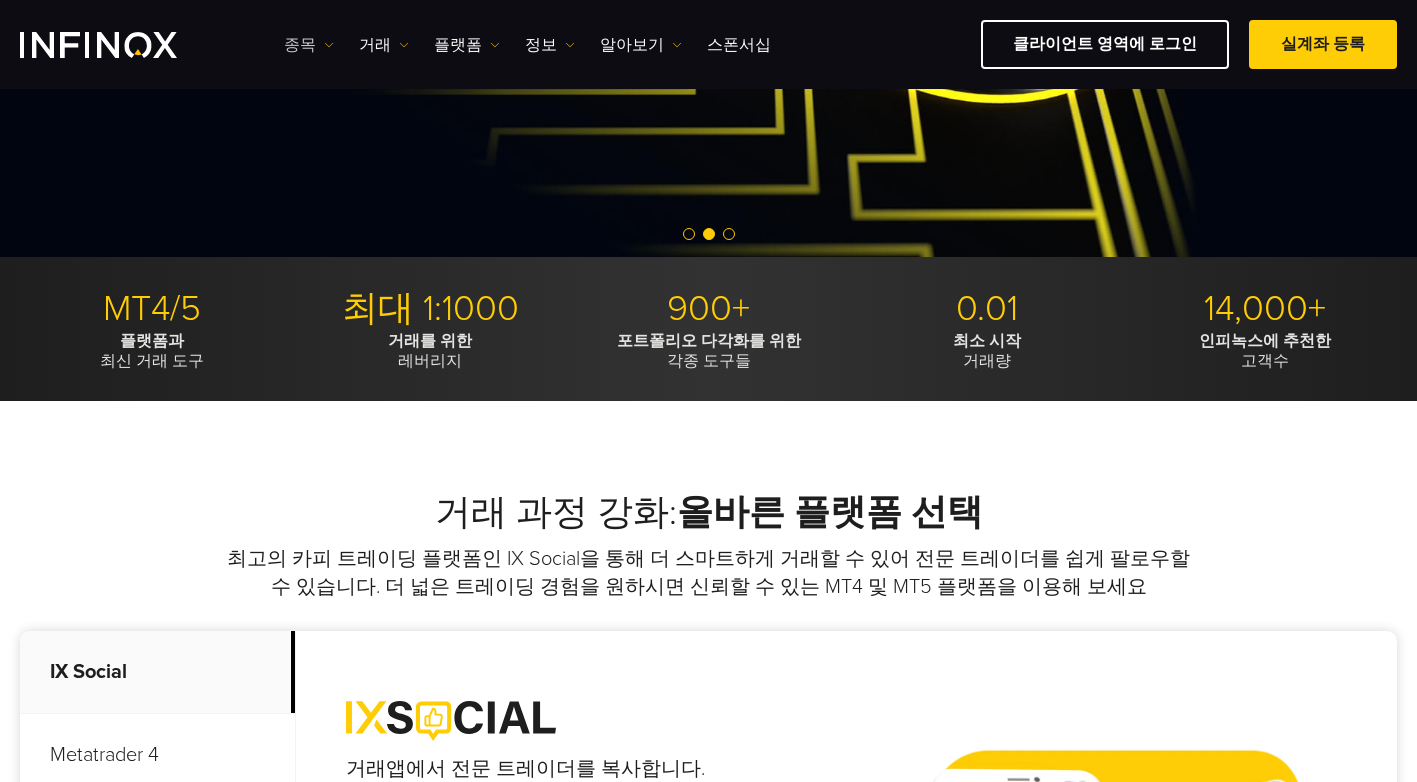 click at bounding box center (329, 45) 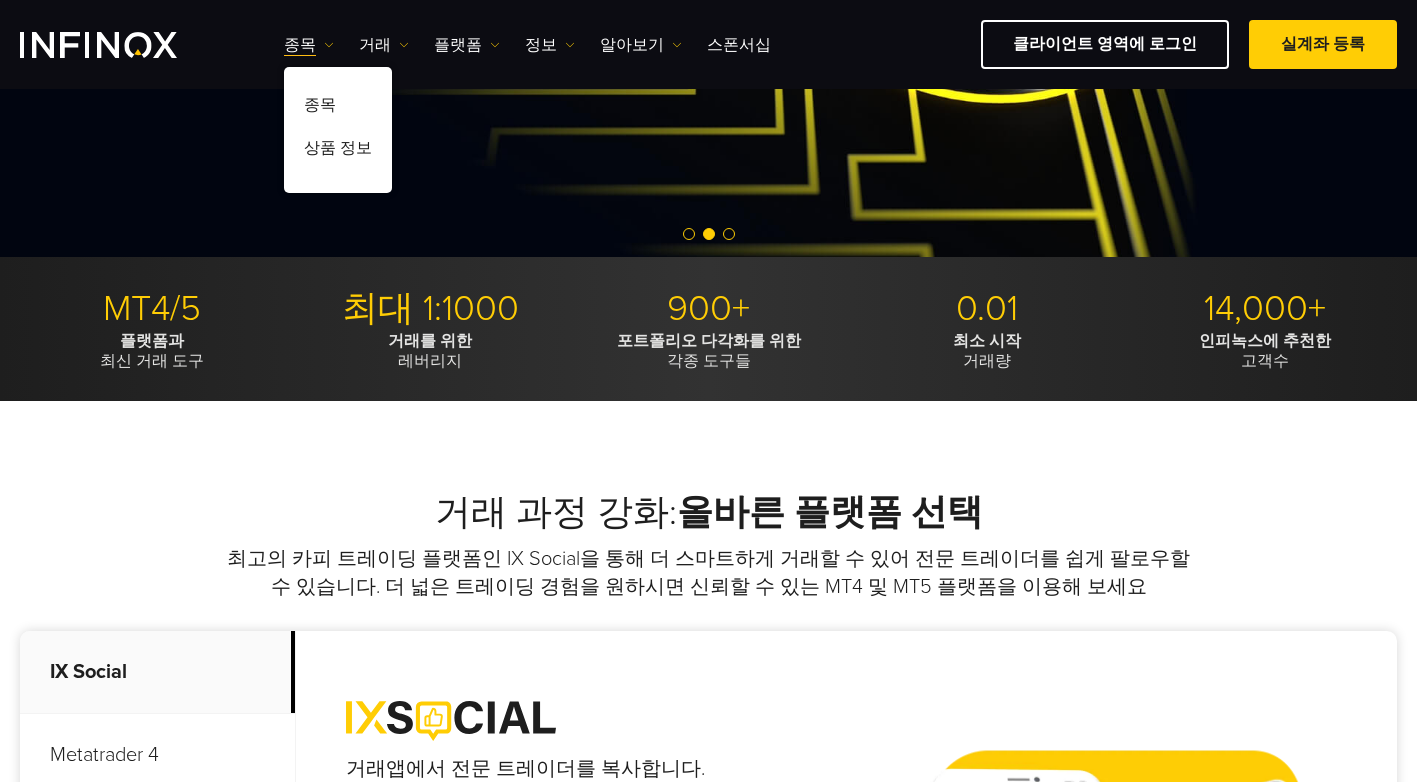 scroll, scrollTop: 0, scrollLeft: 0, axis: both 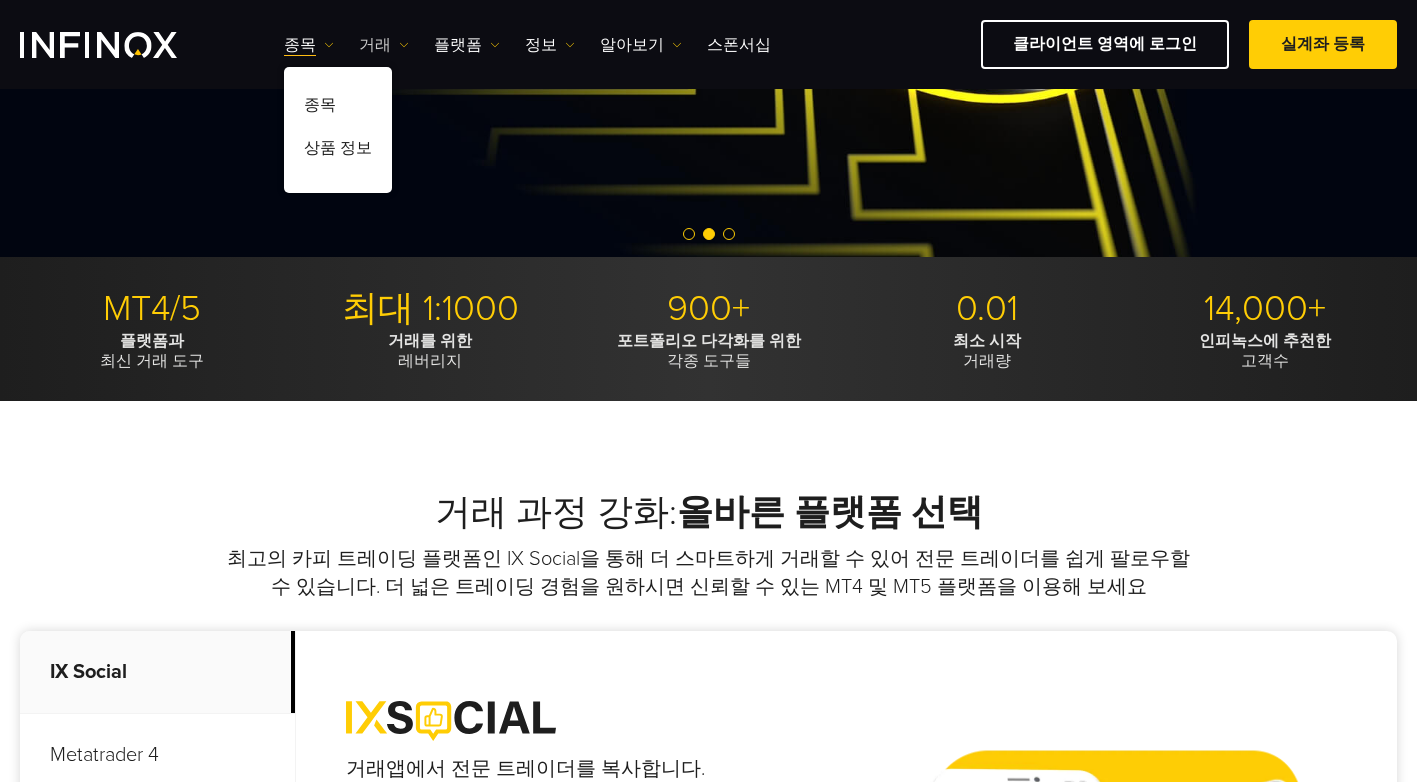 click at bounding box center (404, 45) 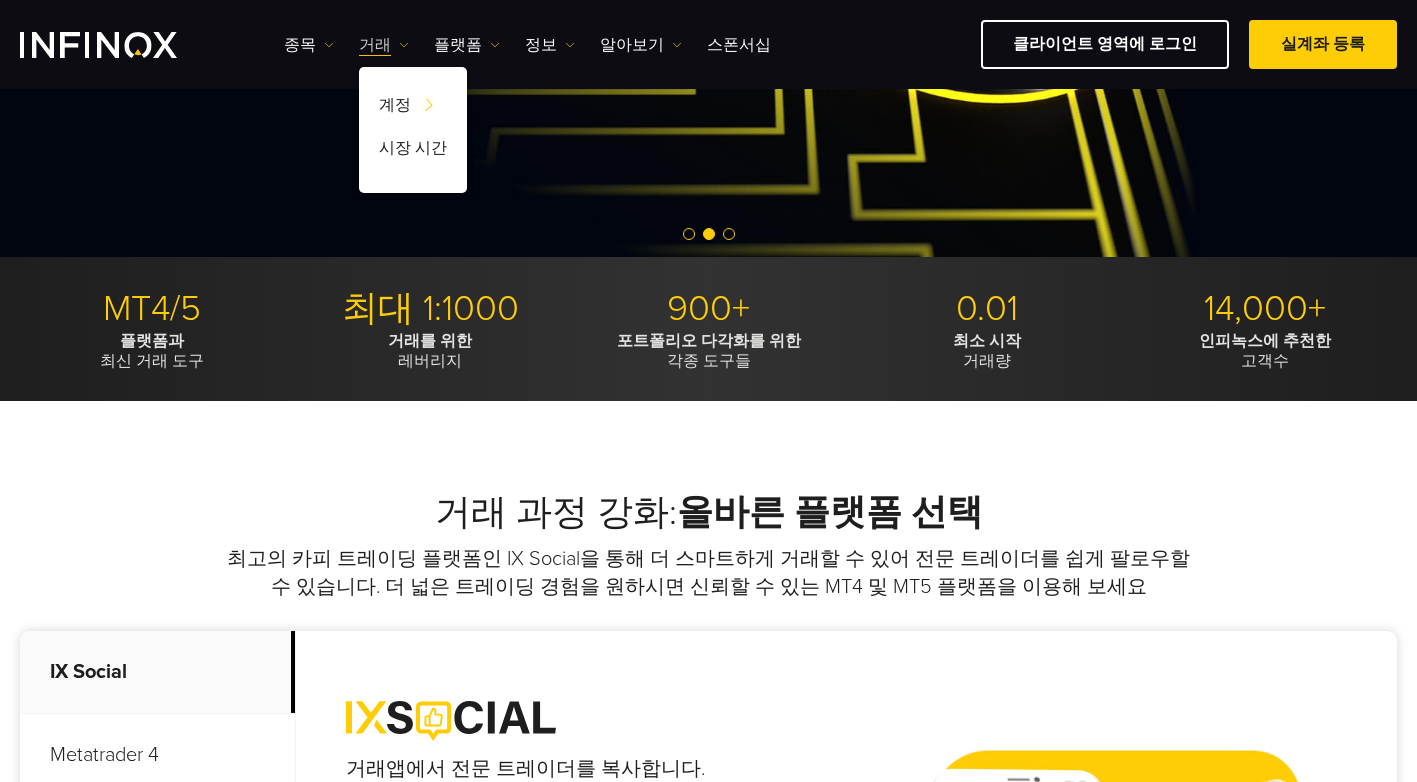 scroll, scrollTop: 0, scrollLeft: 0, axis: both 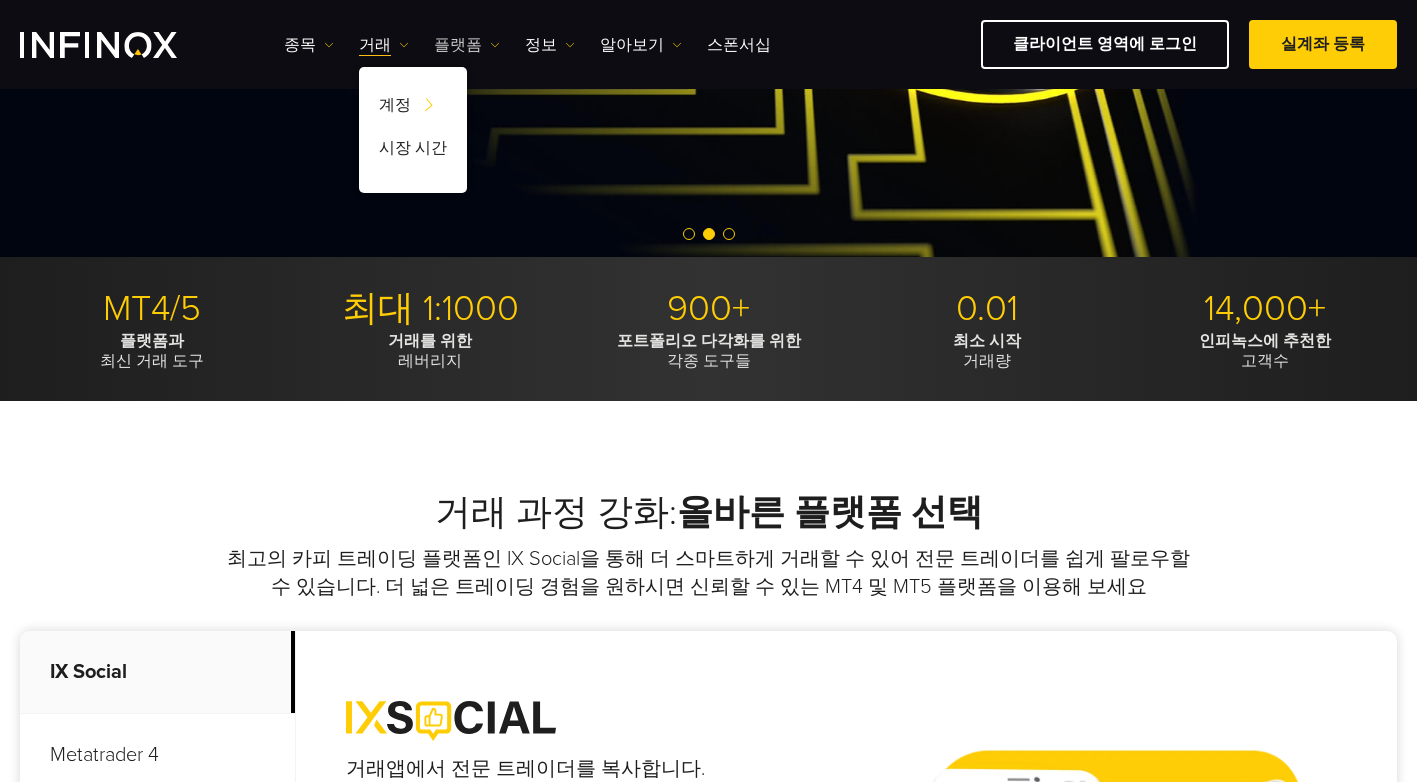 click on "플랫폼" at bounding box center (467, 45) 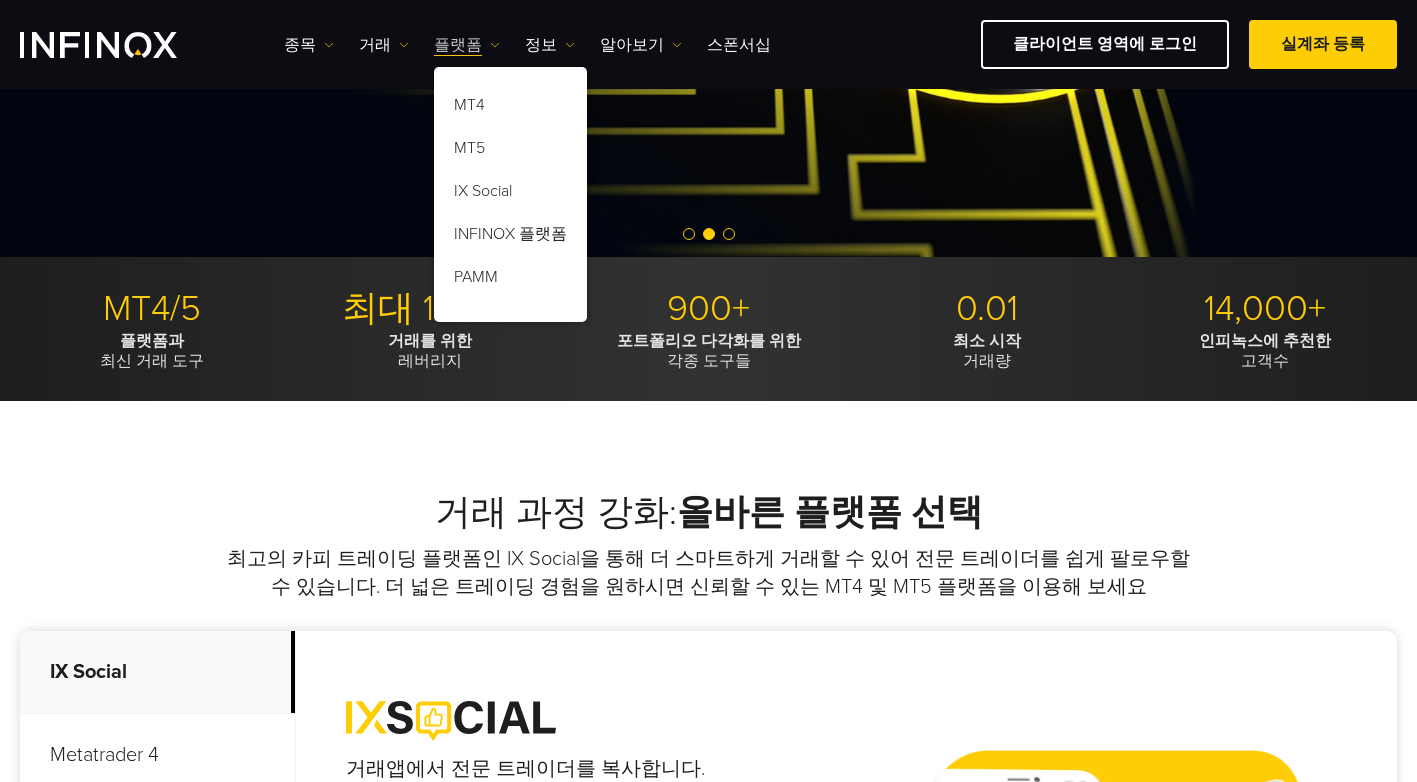 scroll, scrollTop: 0, scrollLeft: 0, axis: both 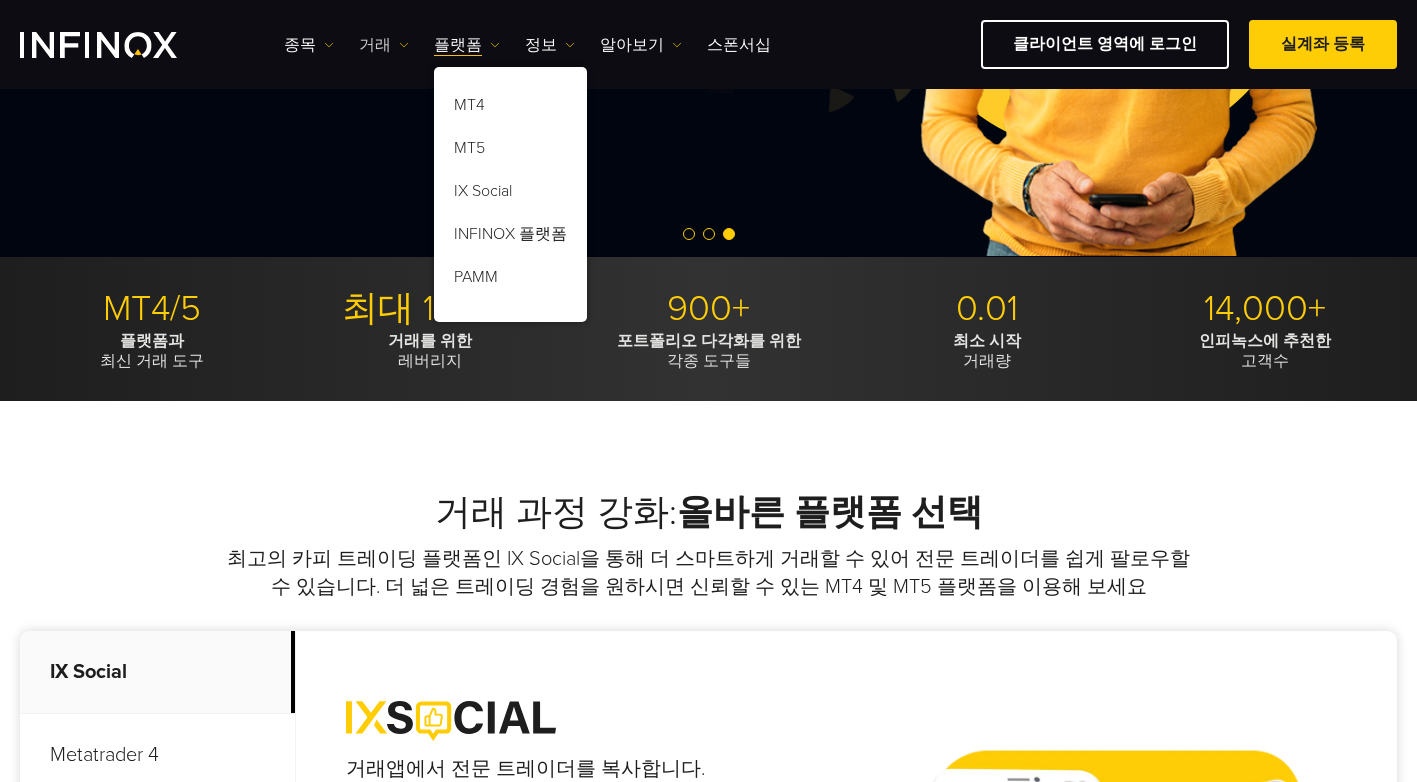 click at bounding box center (404, 45) 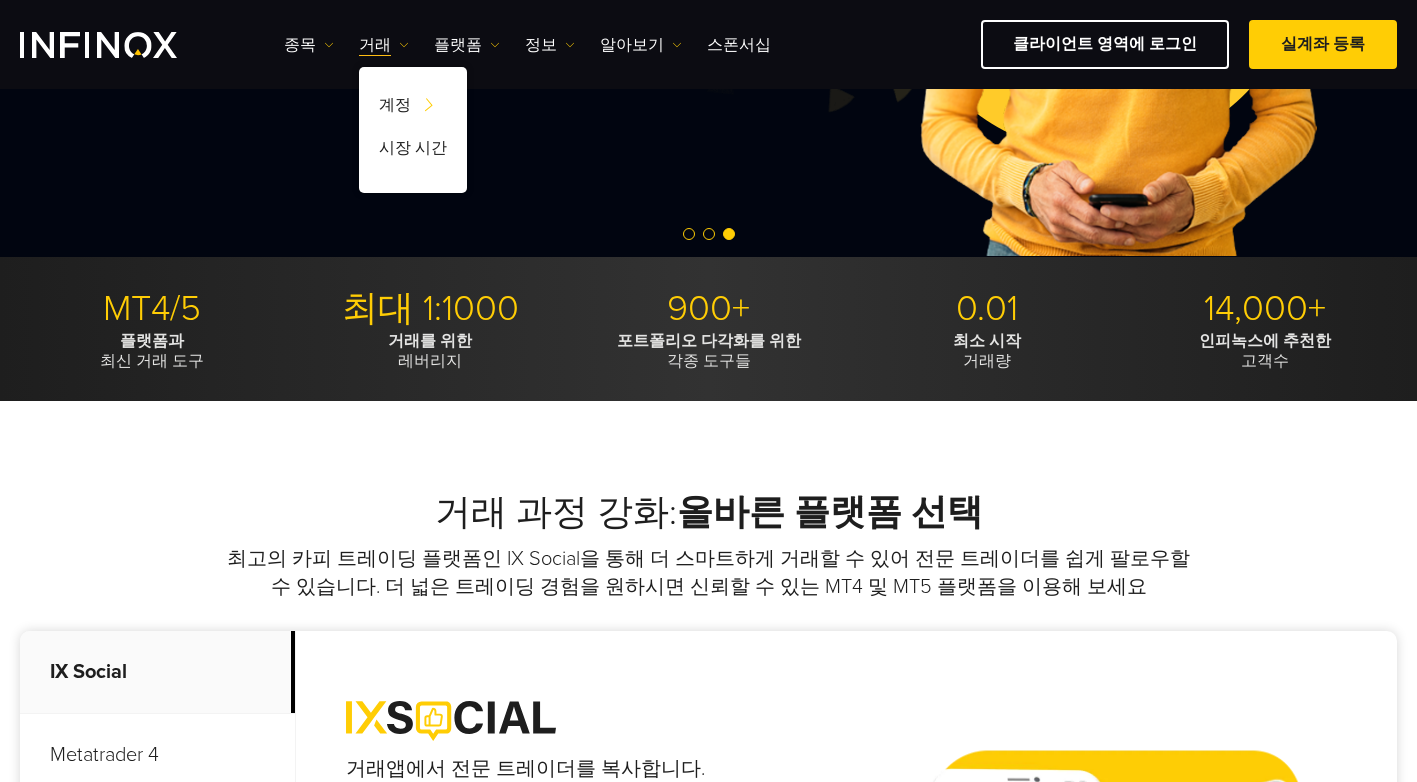 scroll, scrollTop: 0, scrollLeft: 0, axis: both 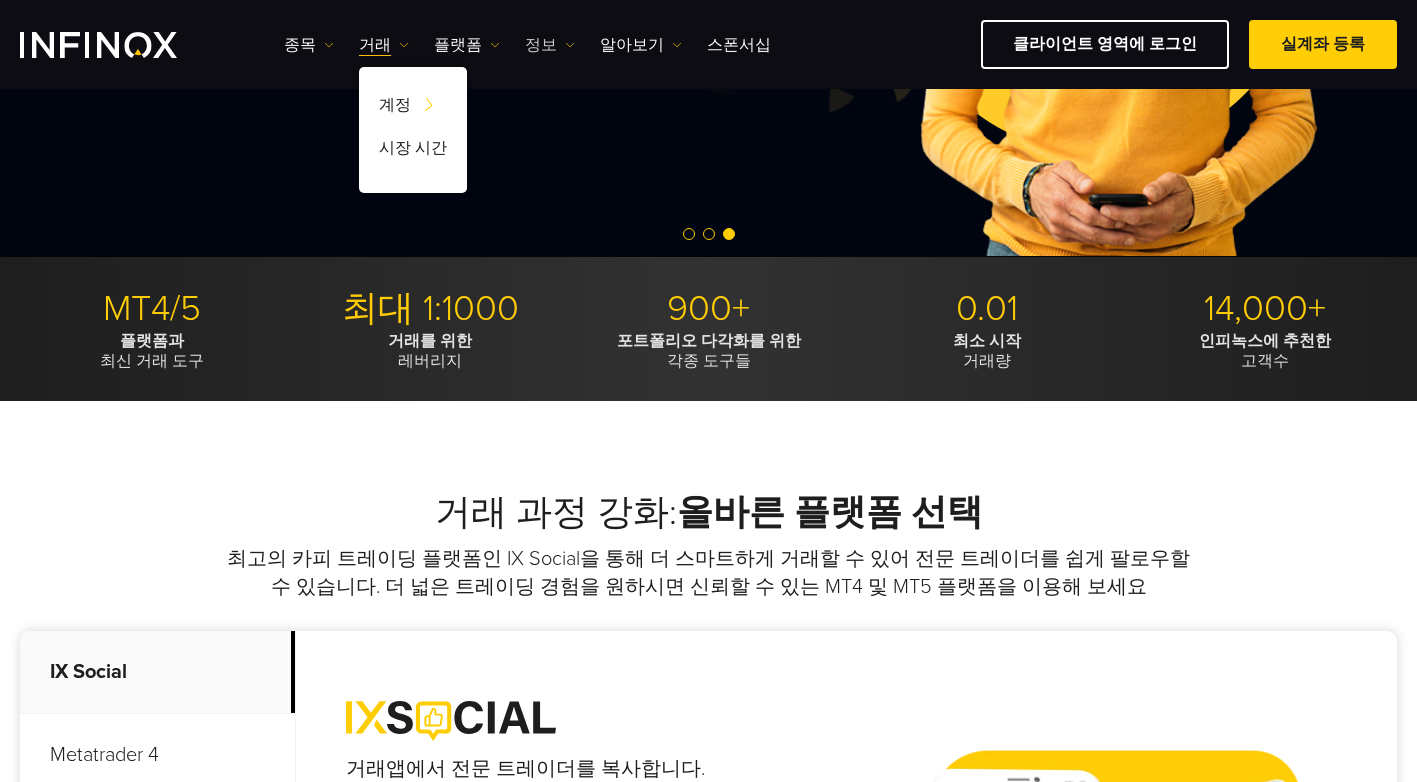 click at bounding box center [570, 45] 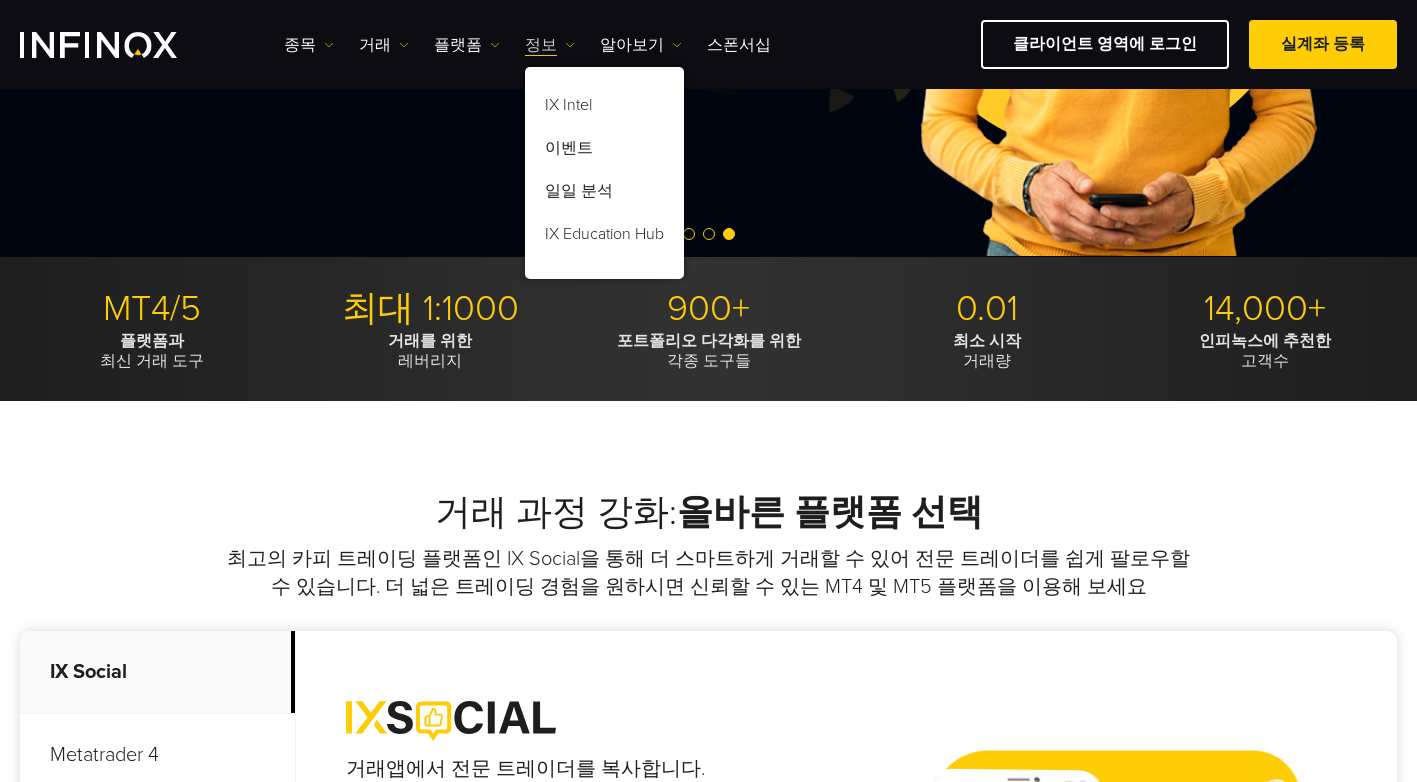 scroll, scrollTop: 0, scrollLeft: 0, axis: both 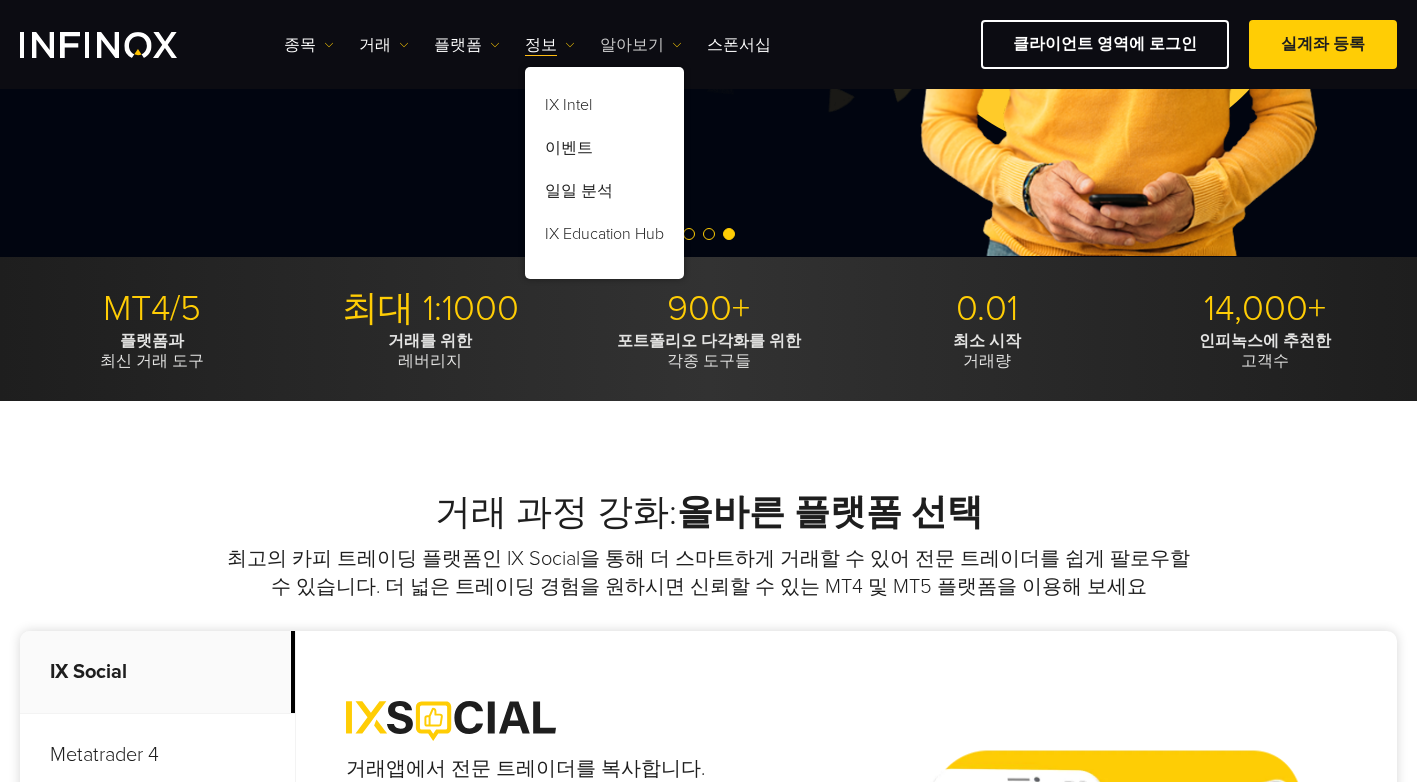 click at bounding box center [677, 45] 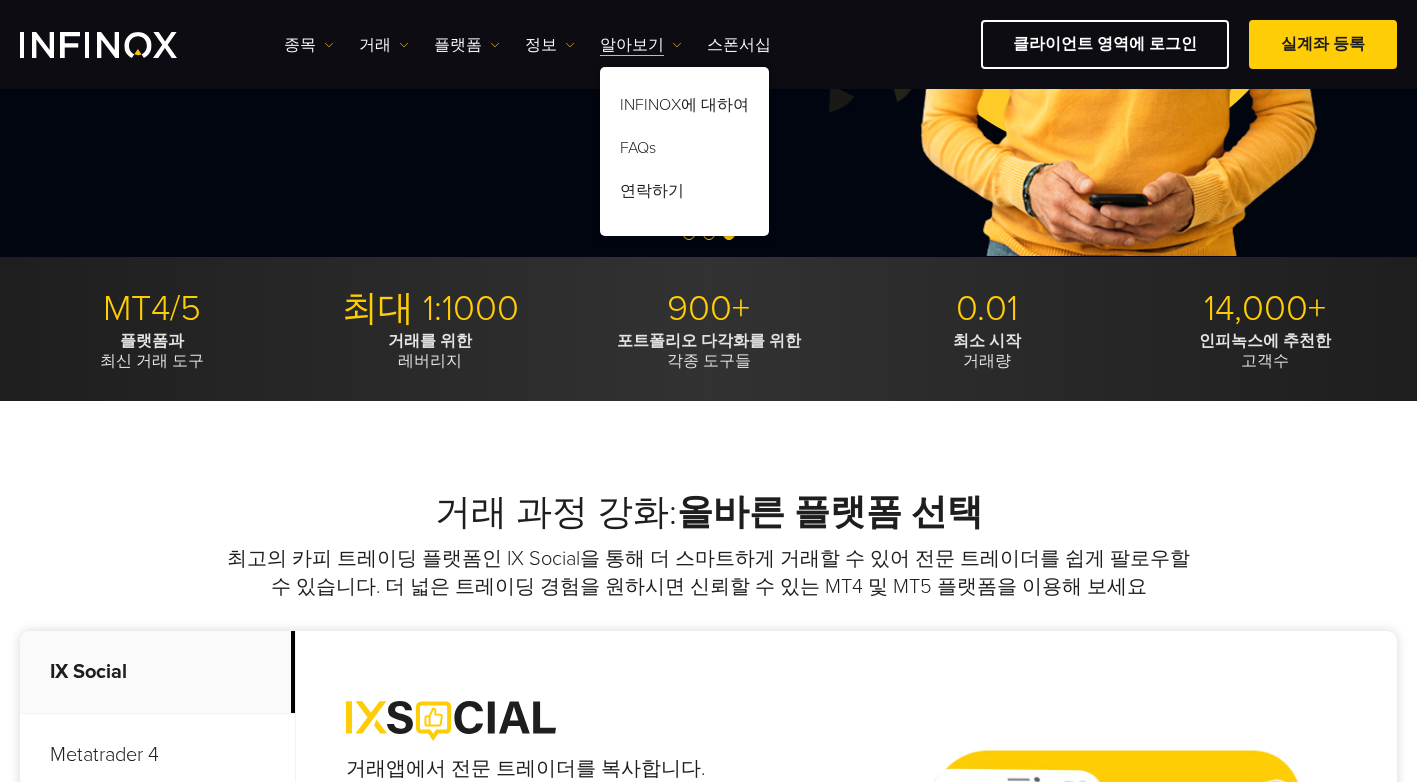 click on "프리미엄 파트너십,  INFINOX PARTNERS 로 비즈니스 발전                                 맞춤형 보수 계획과 전용 계정 관리를 통해 우수한 수익을 얻을 수 있어 진정한 혜택을 누릴 수 있습니다
PARTNER가 되어보기
훌륭해요. - 515개 리뷰를 바탕으로 5점 만점 중 4.4점" at bounding box center (708, -27) 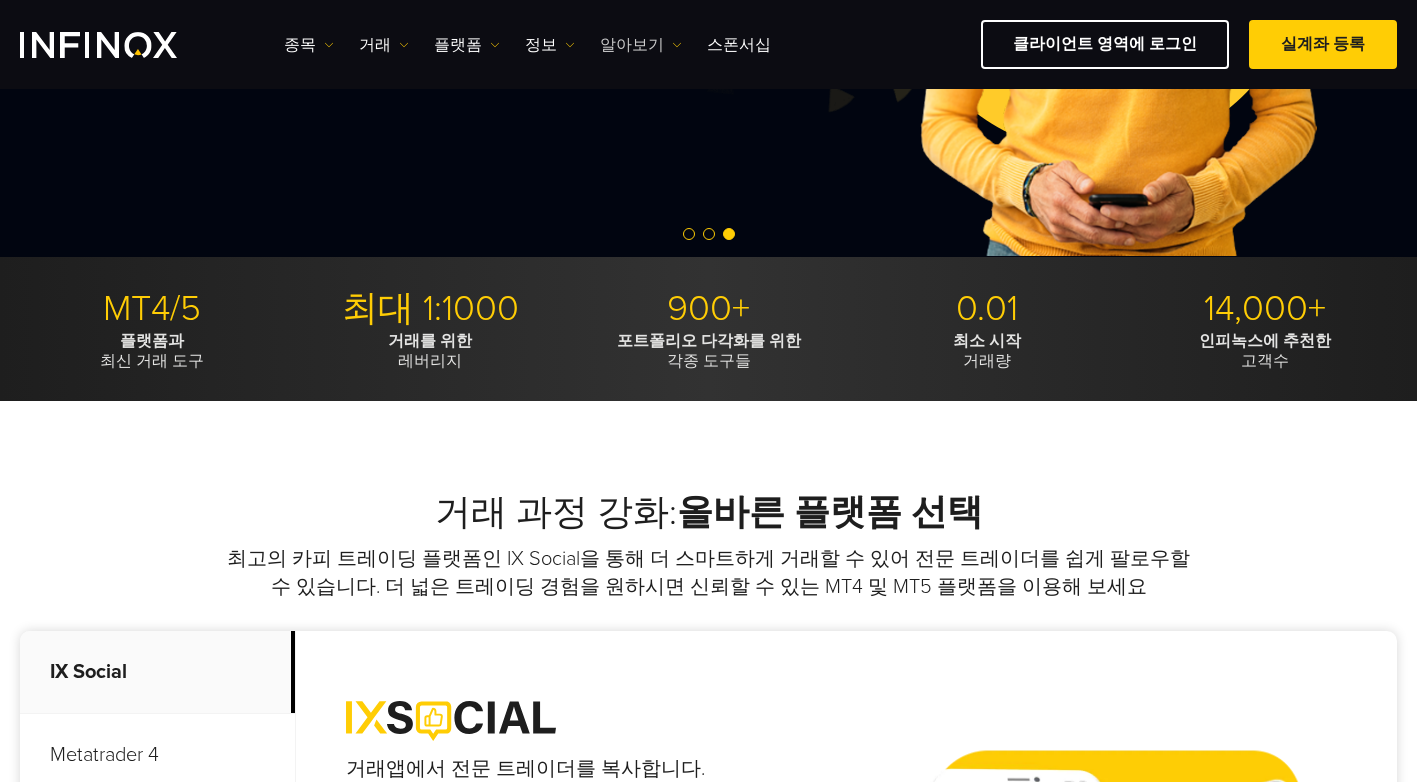 click at bounding box center [677, 45] 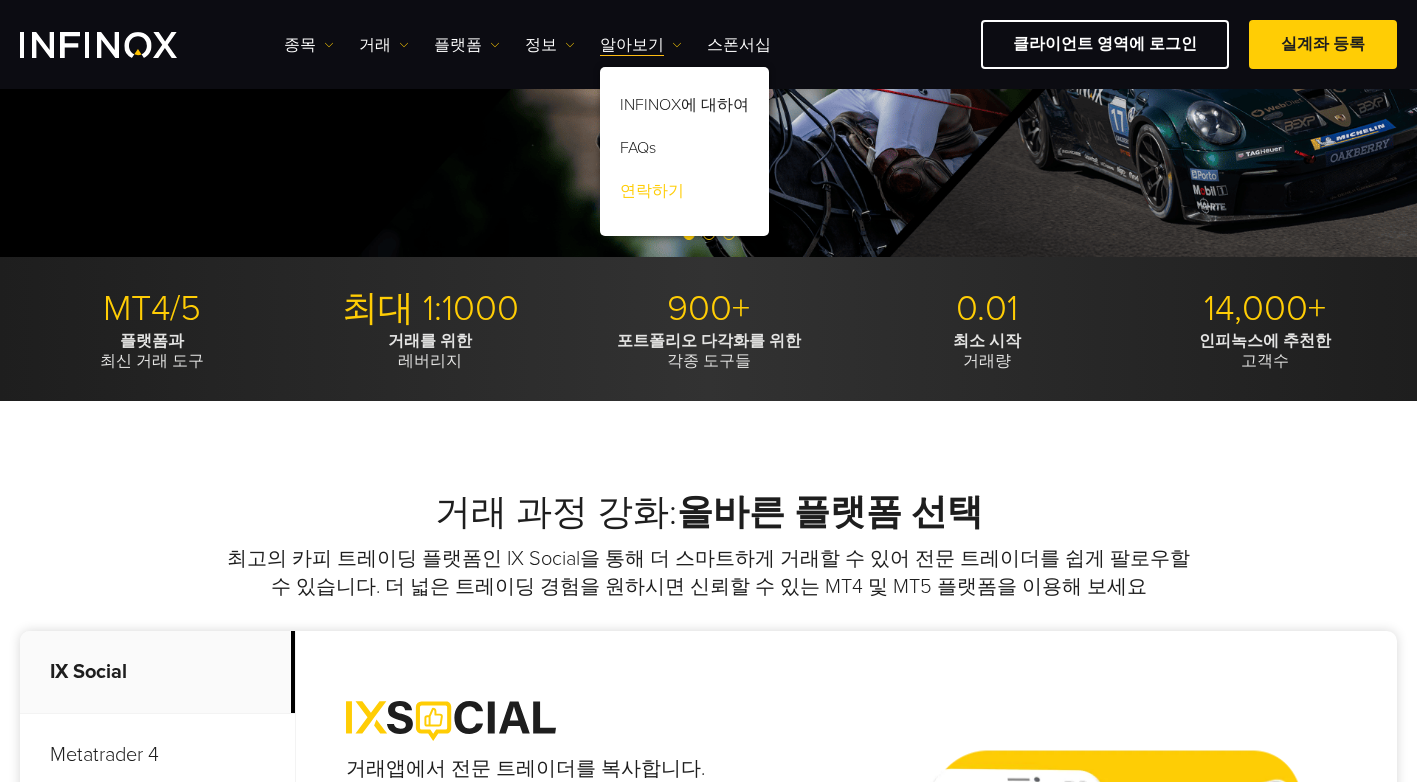 click on "연락하기" at bounding box center [684, 194] 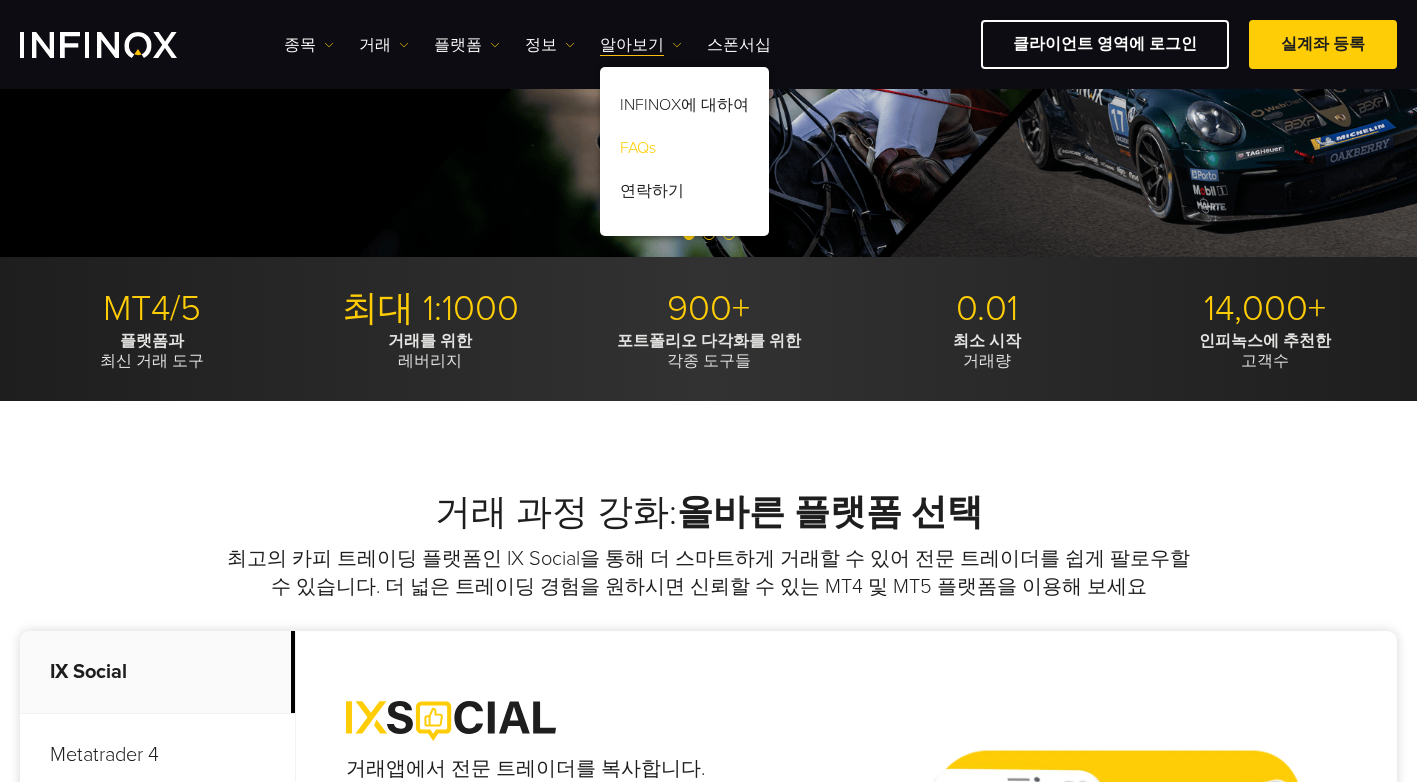 click on "FAQs" at bounding box center [684, 151] 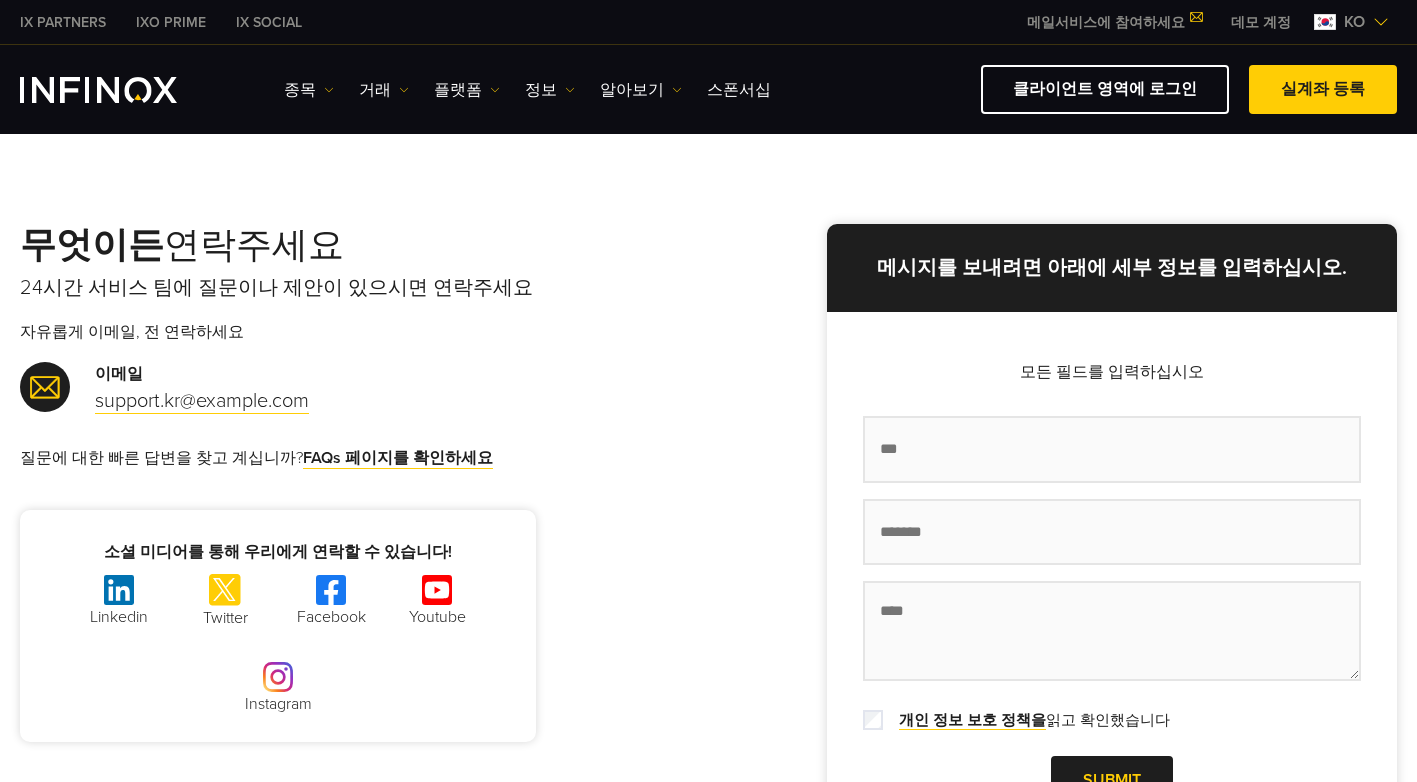 scroll, scrollTop: 0, scrollLeft: 0, axis: both 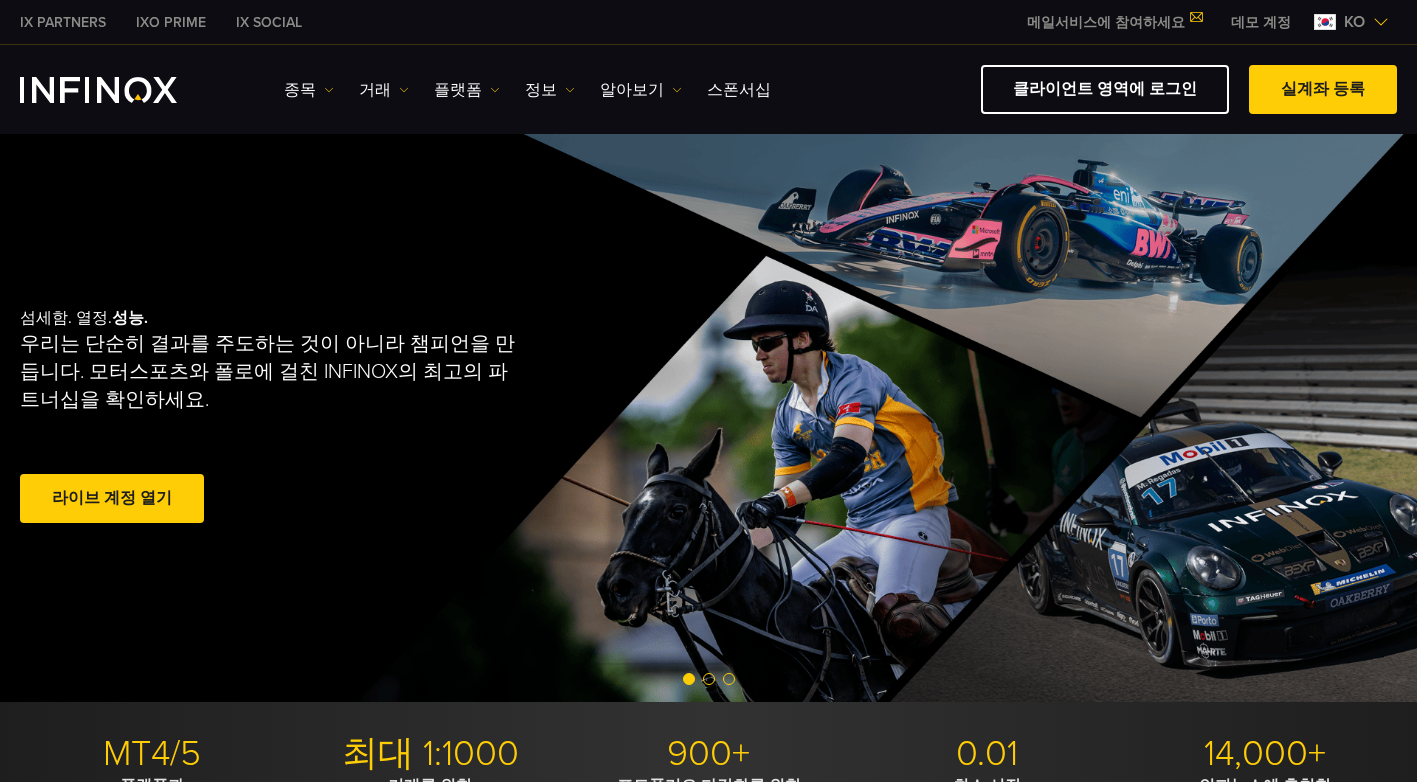 click on "라이브 계정 열기" at bounding box center (112, 498) 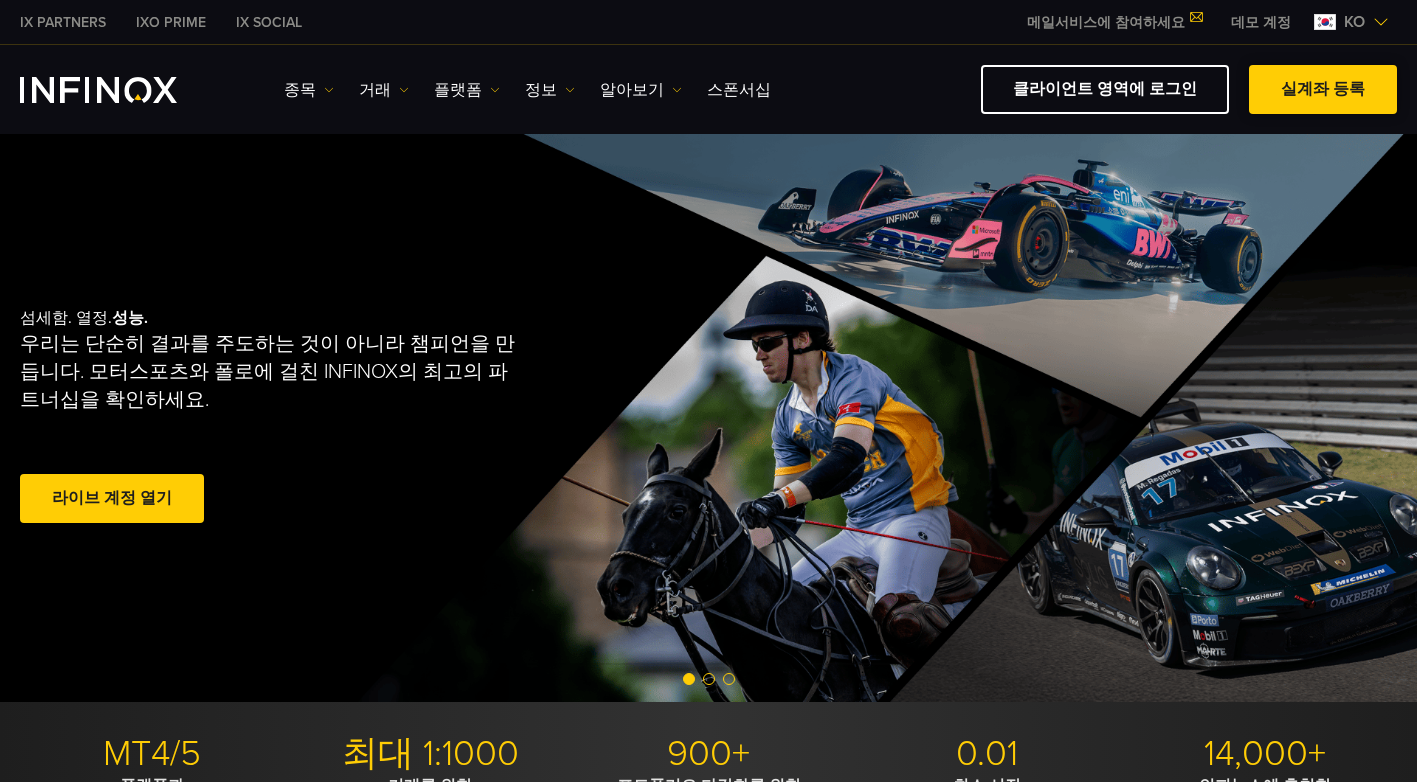 click on "실계좌 등록" at bounding box center (1323, 89) 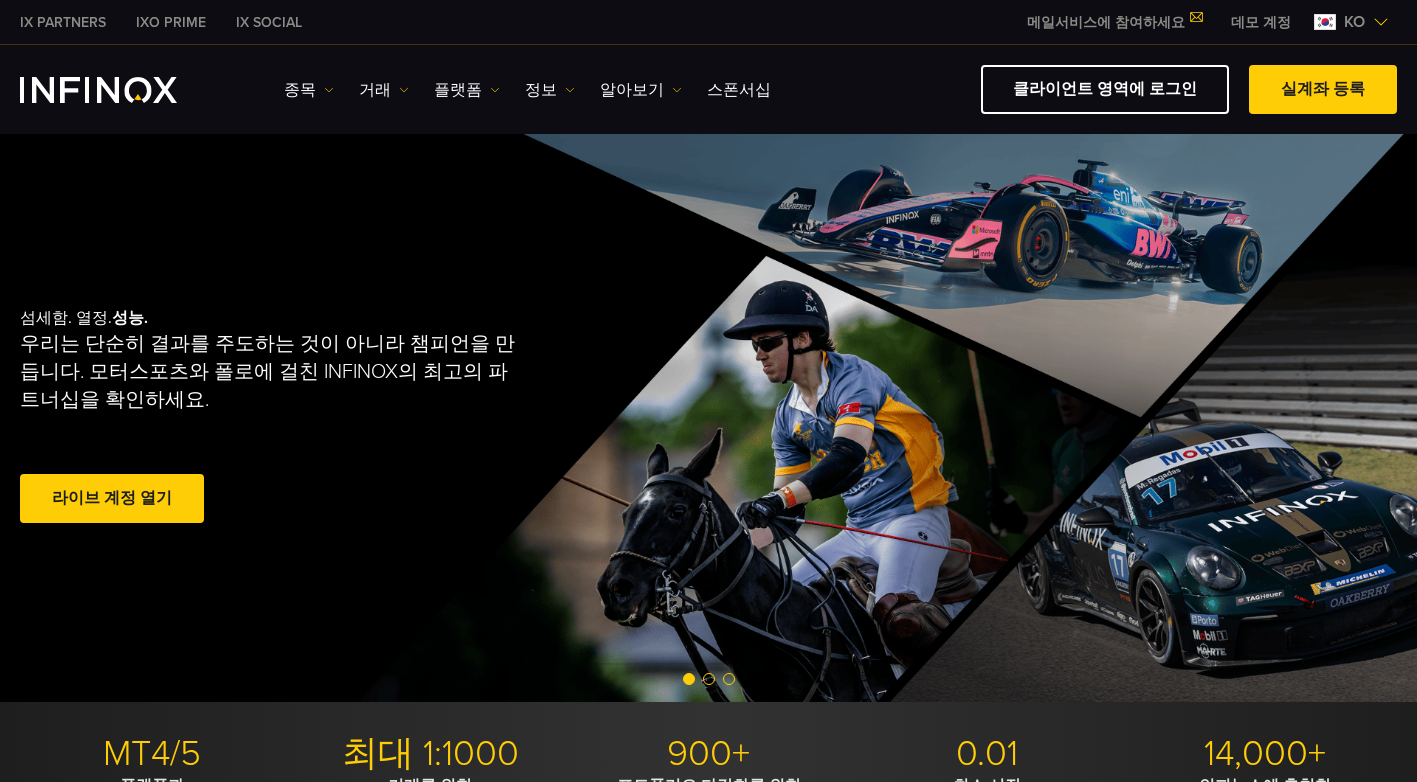 scroll, scrollTop: 0, scrollLeft: 0, axis: both 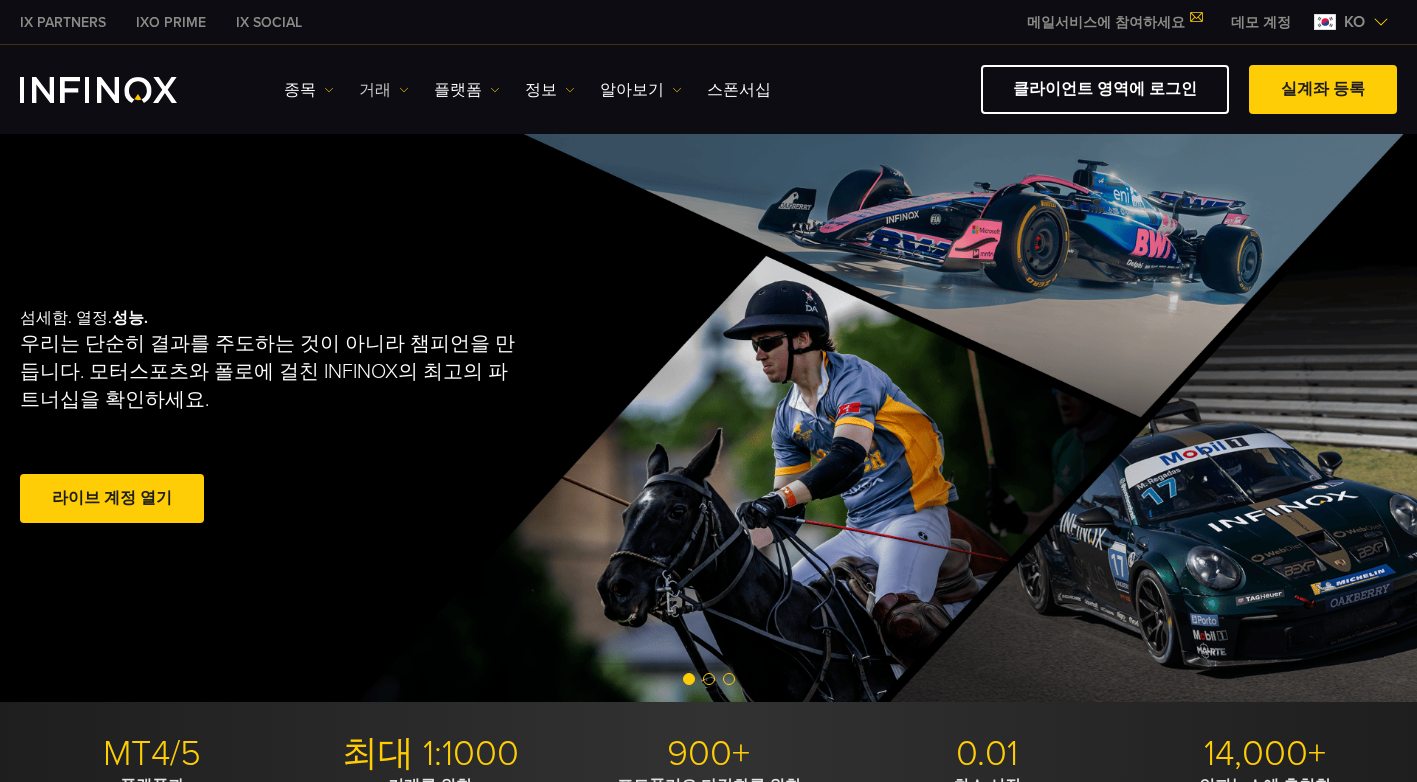 click at bounding box center [404, 90] 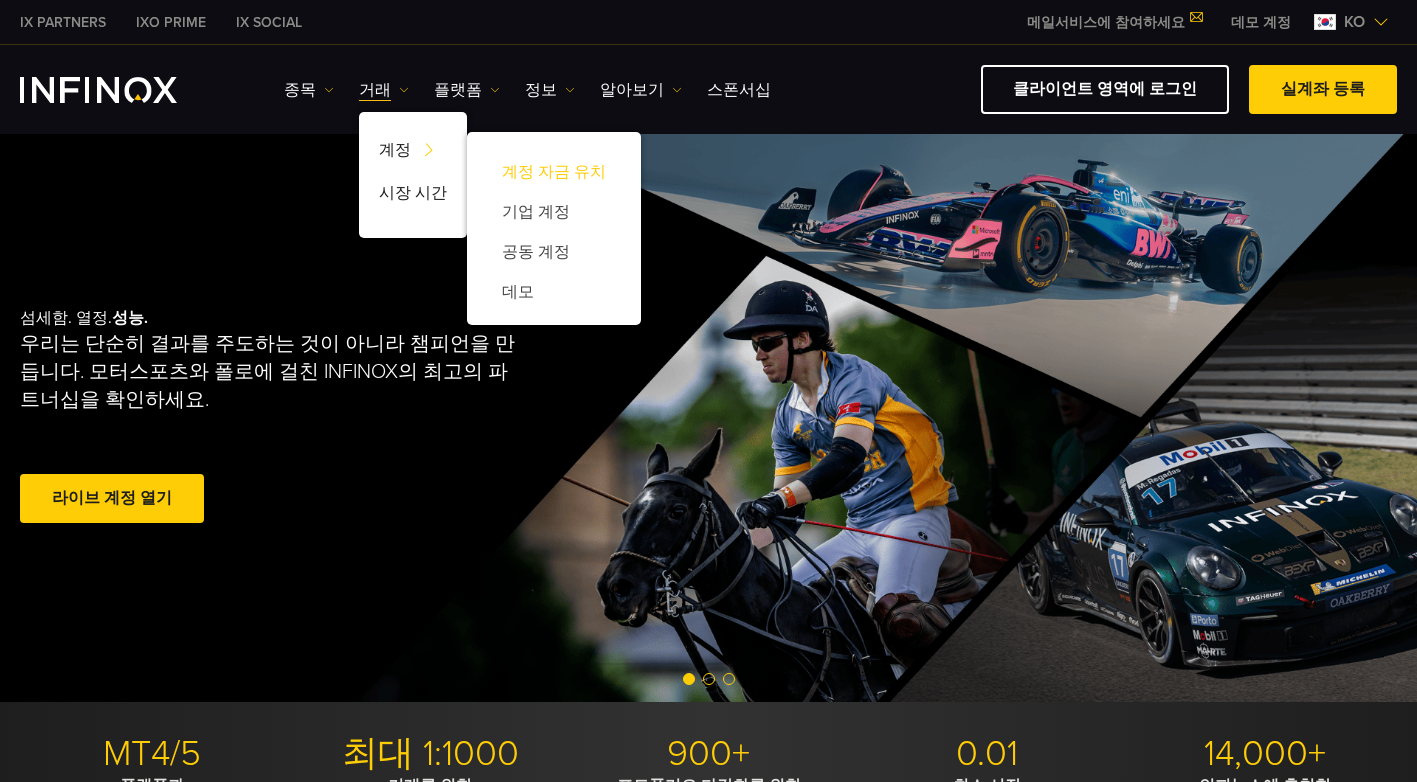 click on "계정 자금 유치" at bounding box center (554, 172) 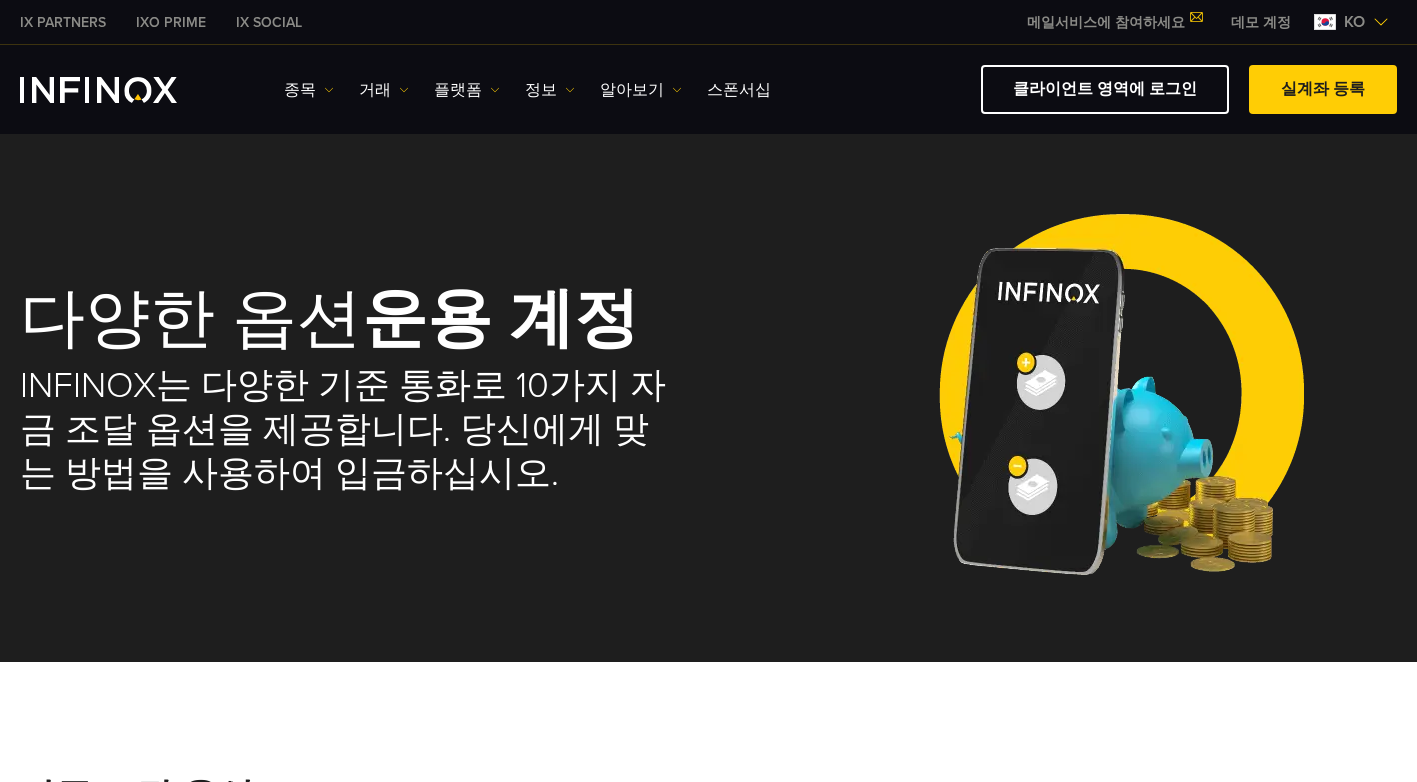 scroll, scrollTop: 0, scrollLeft: 0, axis: both 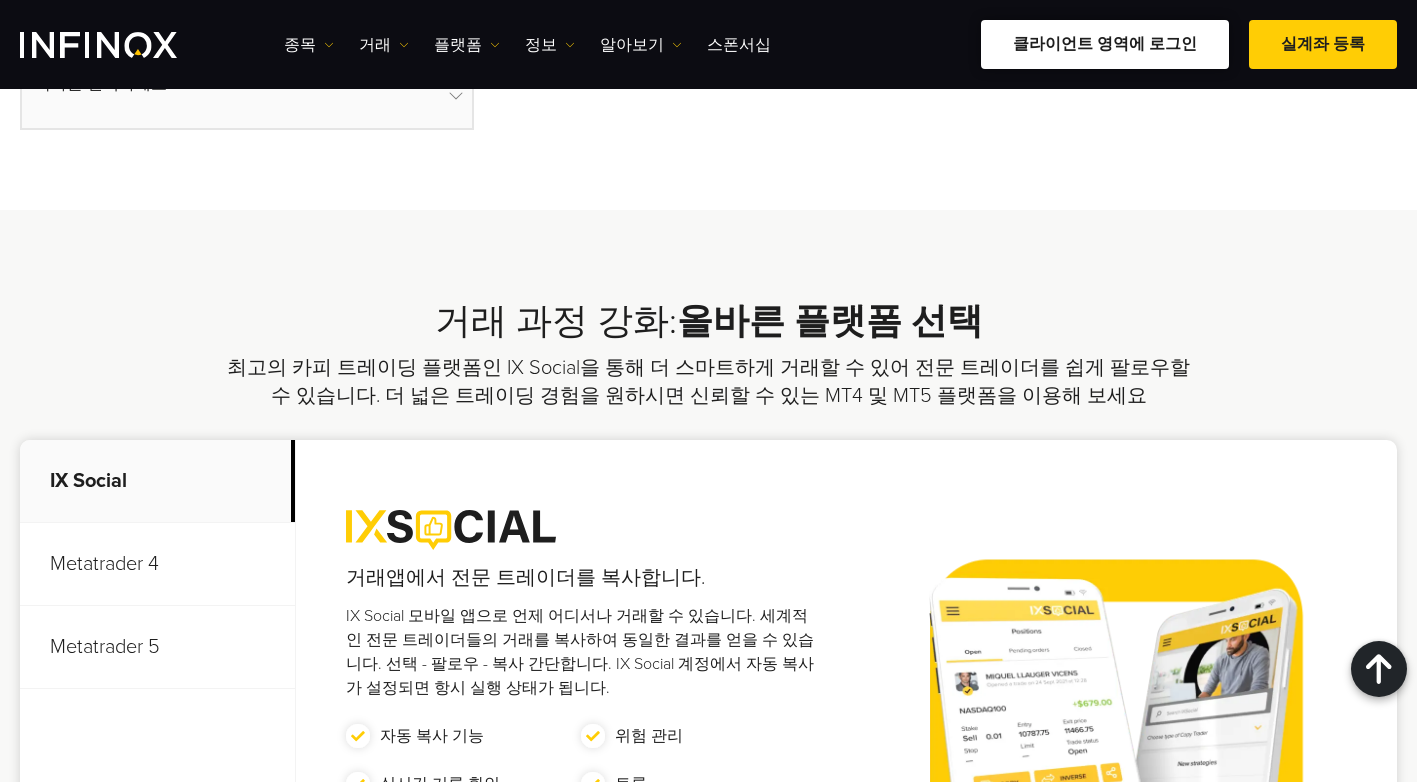 click on "클라이언트 영역에 로그인" at bounding box center (1105, 44) 